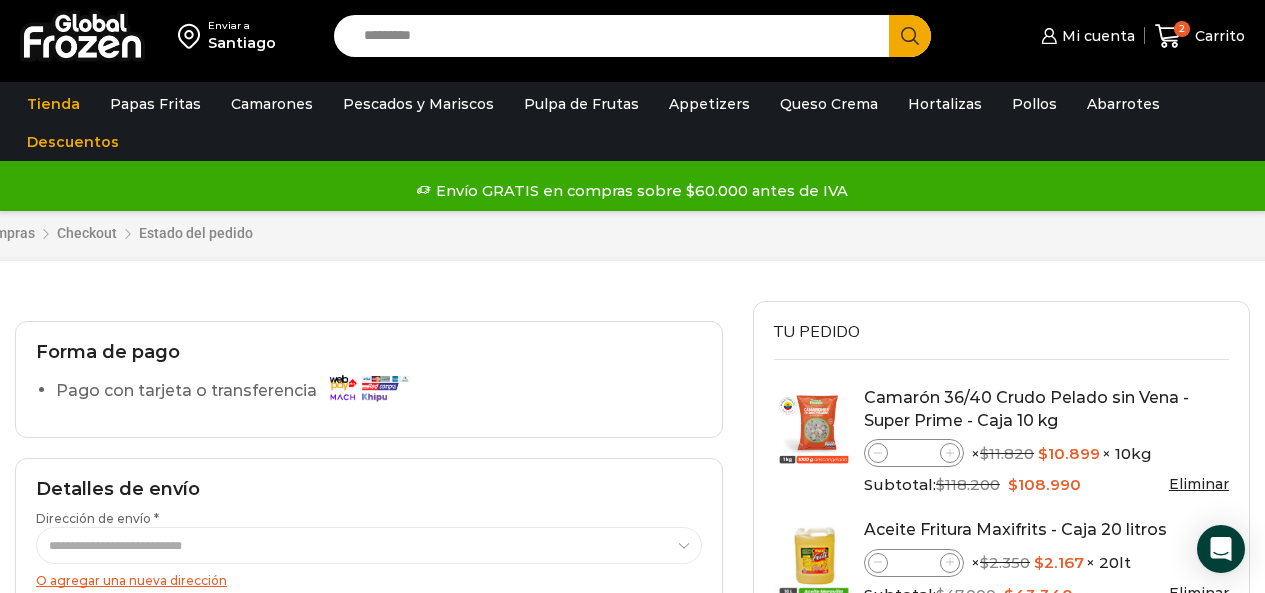 scroll, scrollTop: 100, scrollLeft: 0, axis: vertical 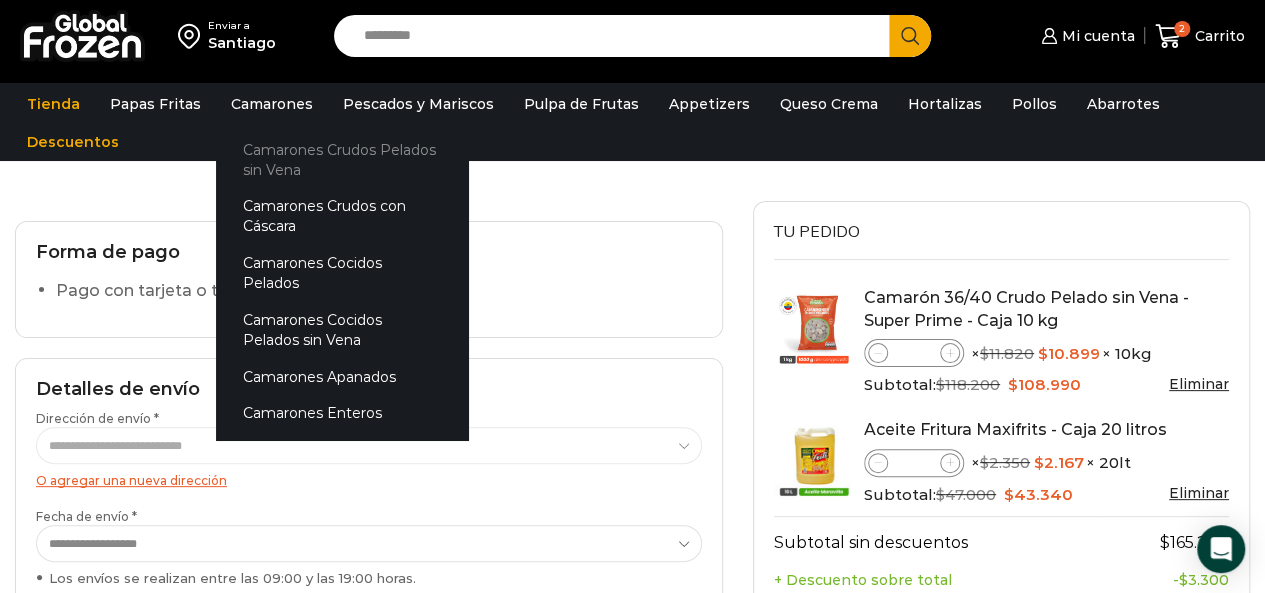 click on "Camarones Crudos Pelados sin Vena" at bounding box center [342, 159] 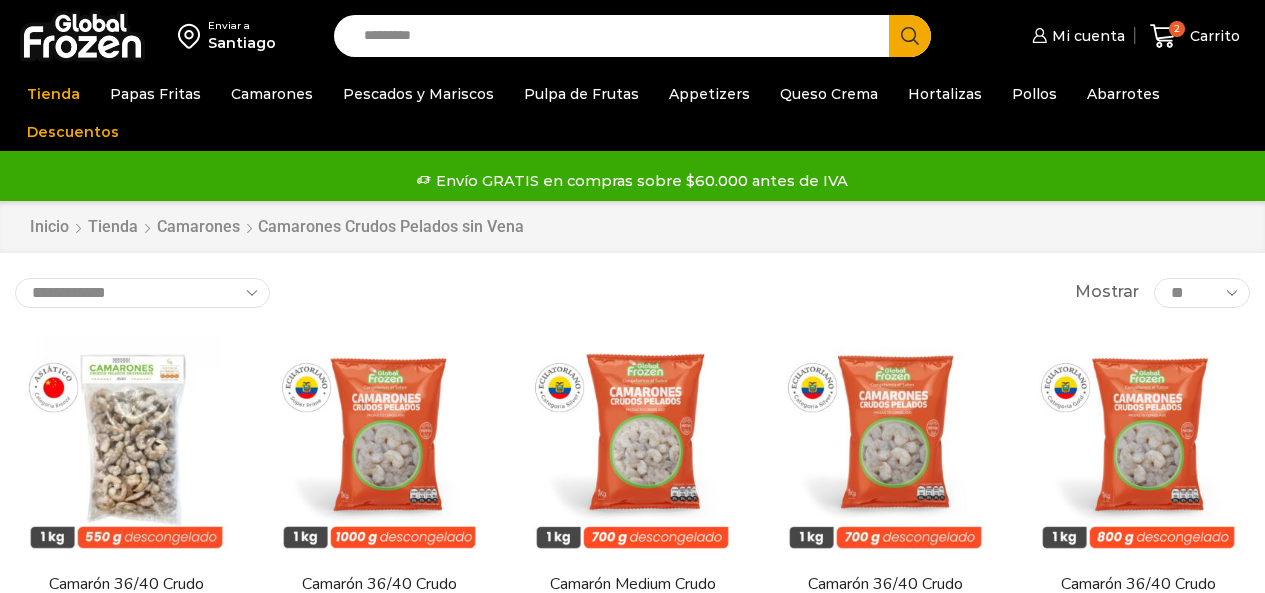 scroll, scrollTop: 0, scrollLeft: 0, axis: both 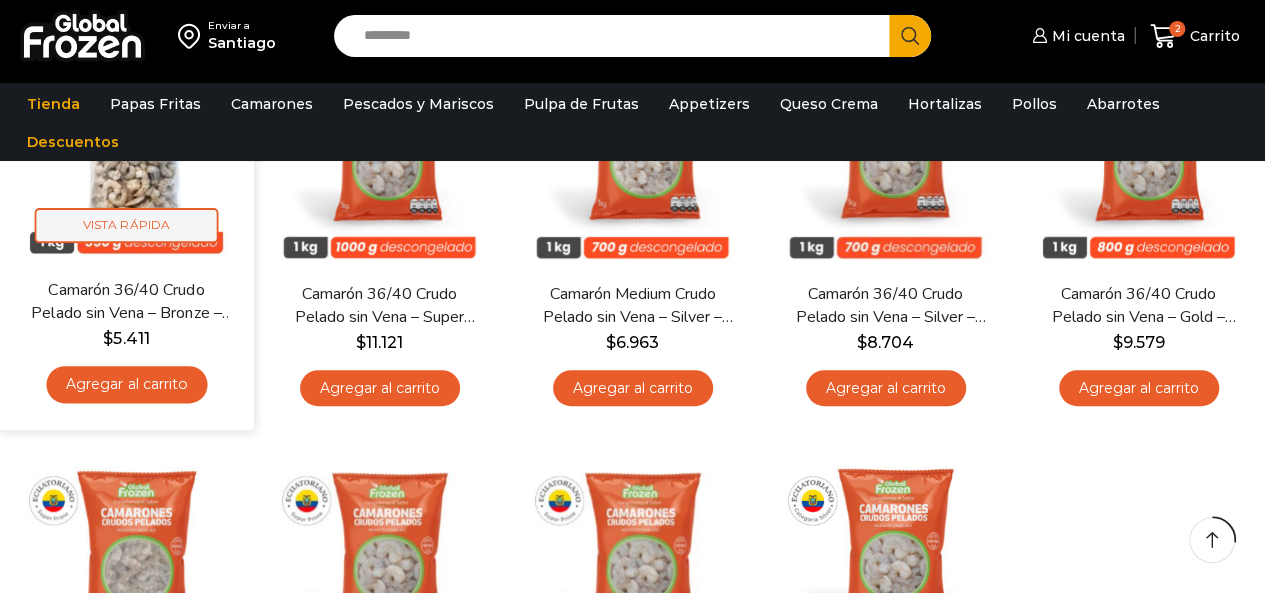 click on "Vista Rápida" at bounding box center [127, 225] 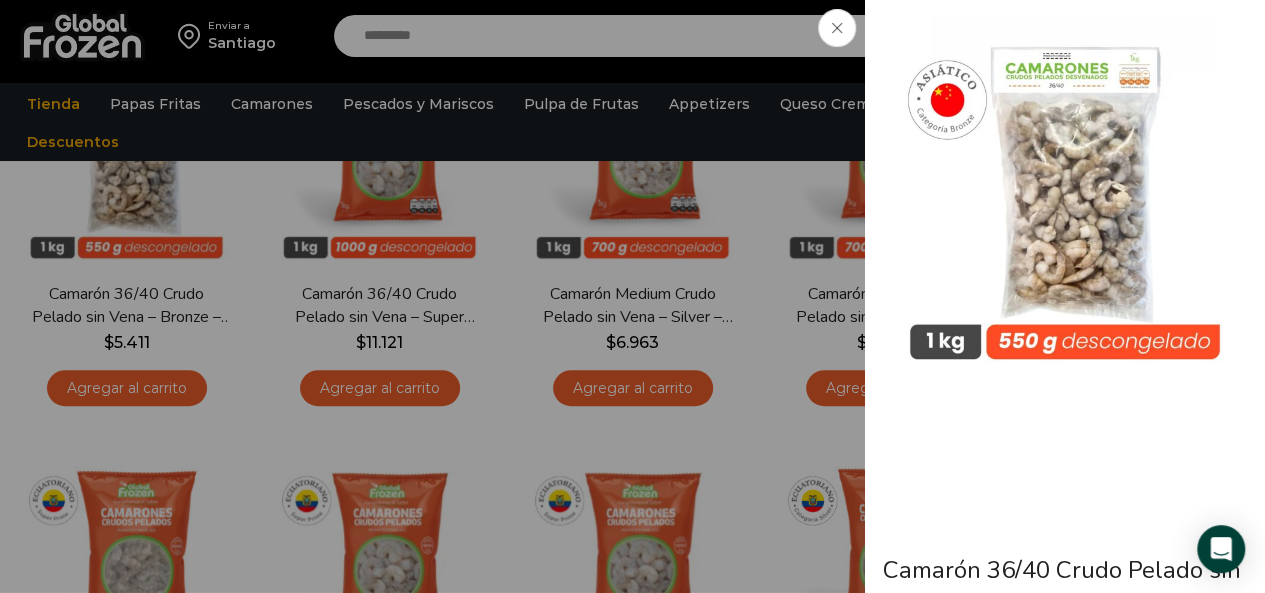 click 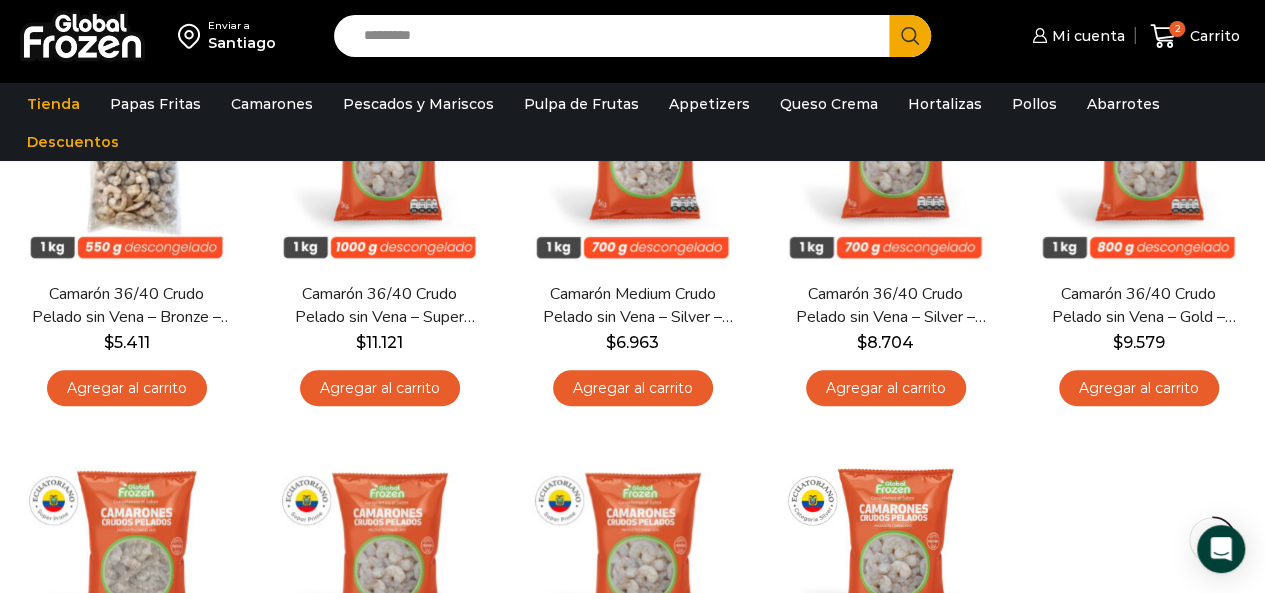 click on "Search input" at bounding box center [617, 36] 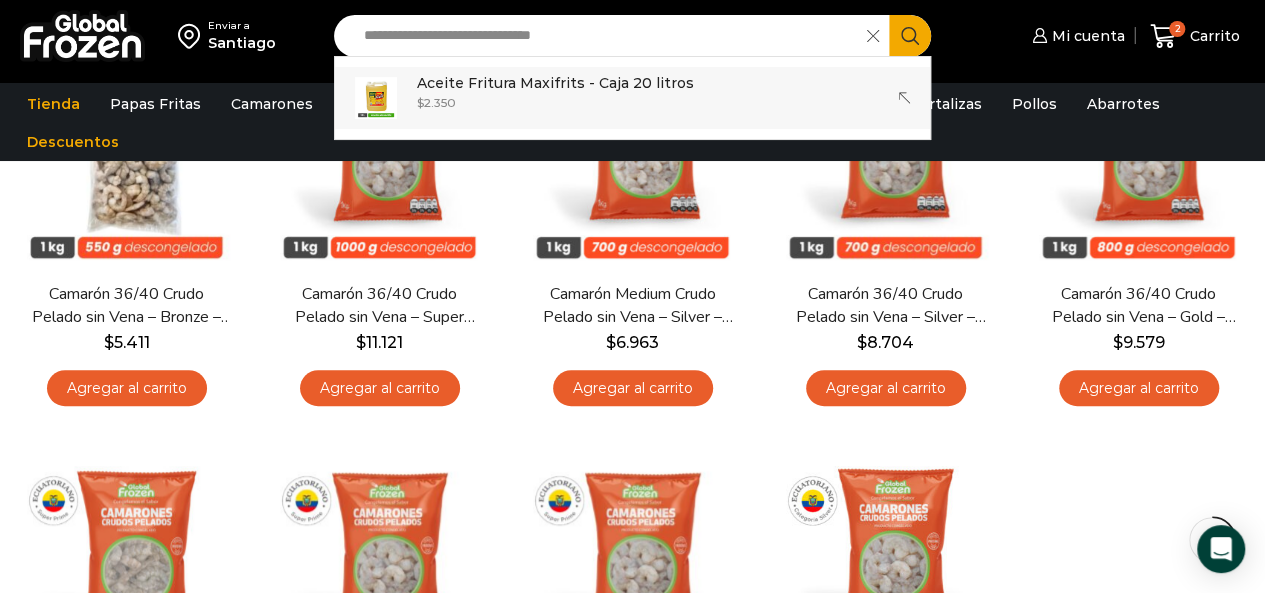 click on "Aceite Fritura Maxifrits - Caja 20 litros" at bounding box center [555, 83] 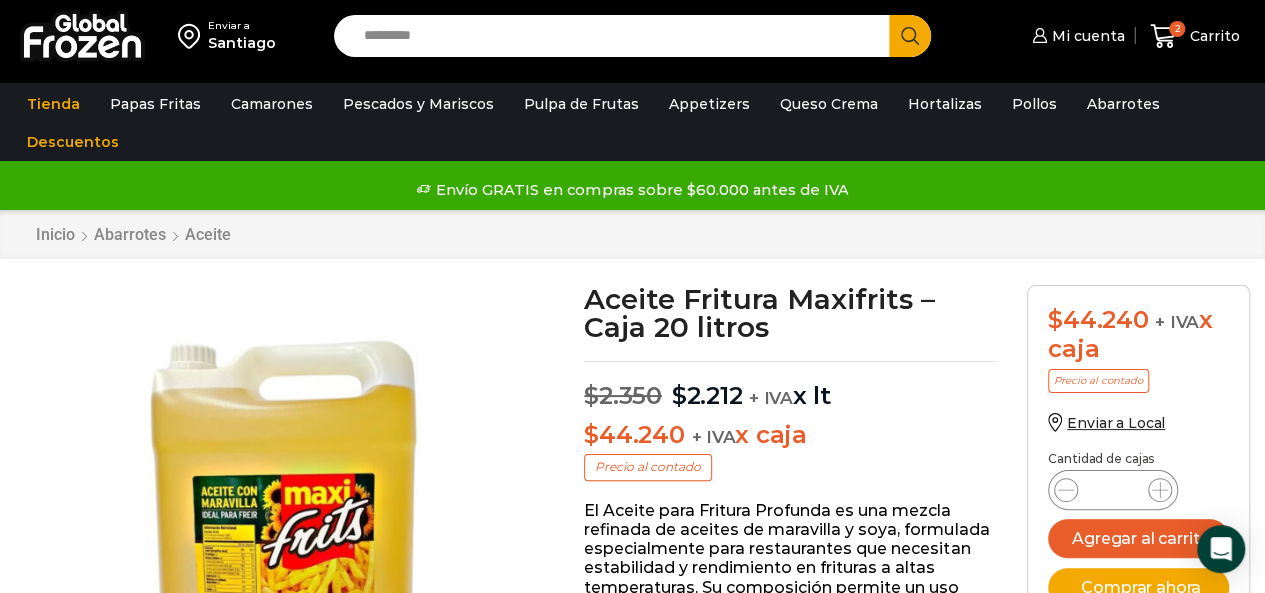 scroll, scrollTop: 0, scrollLeft: 0, axis: both 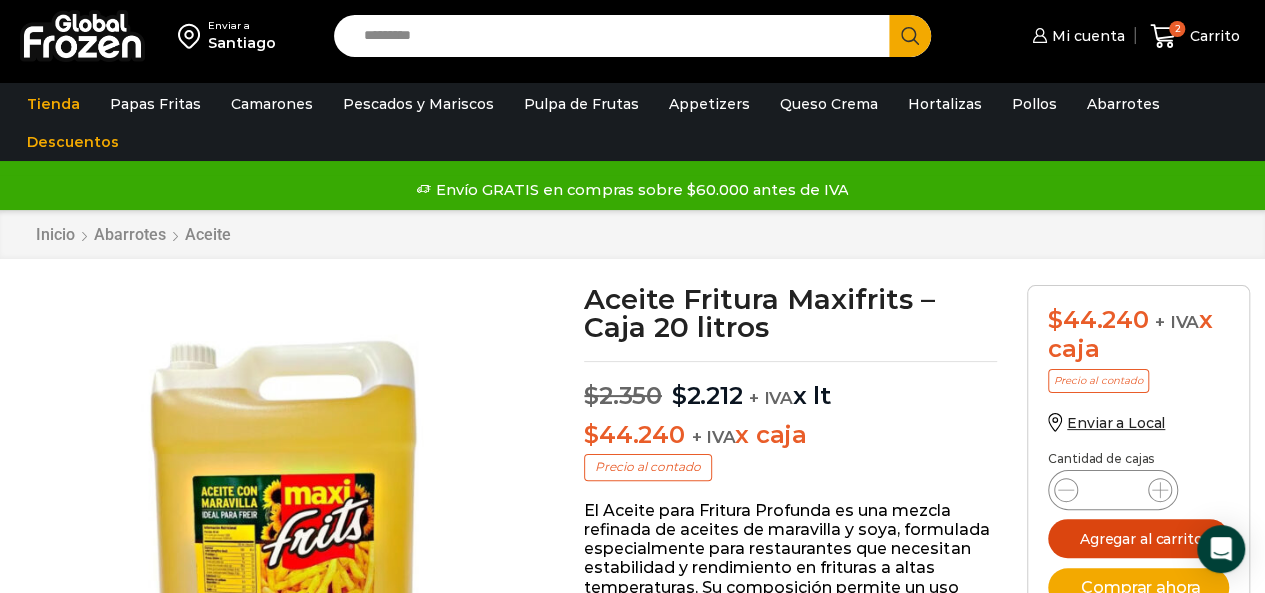 click on "Agregar al carrito" at bounding box center (1138, 538) 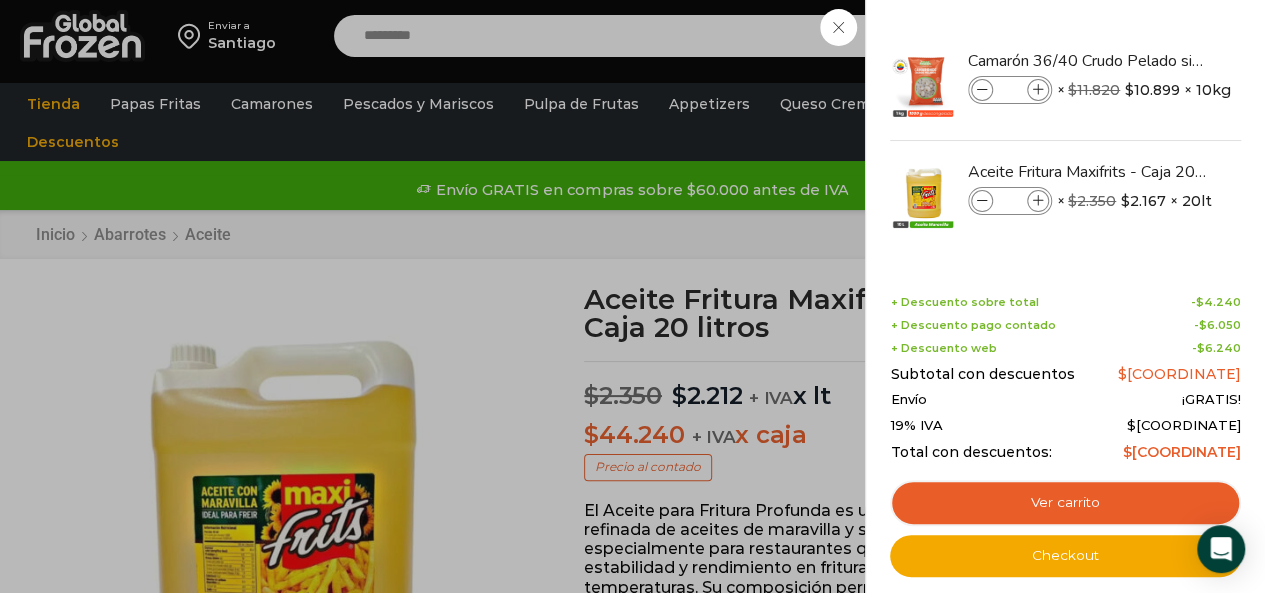 click on "3
Carrito
3
3
Shopping Cart
*" at bounding box center (1195, 36) 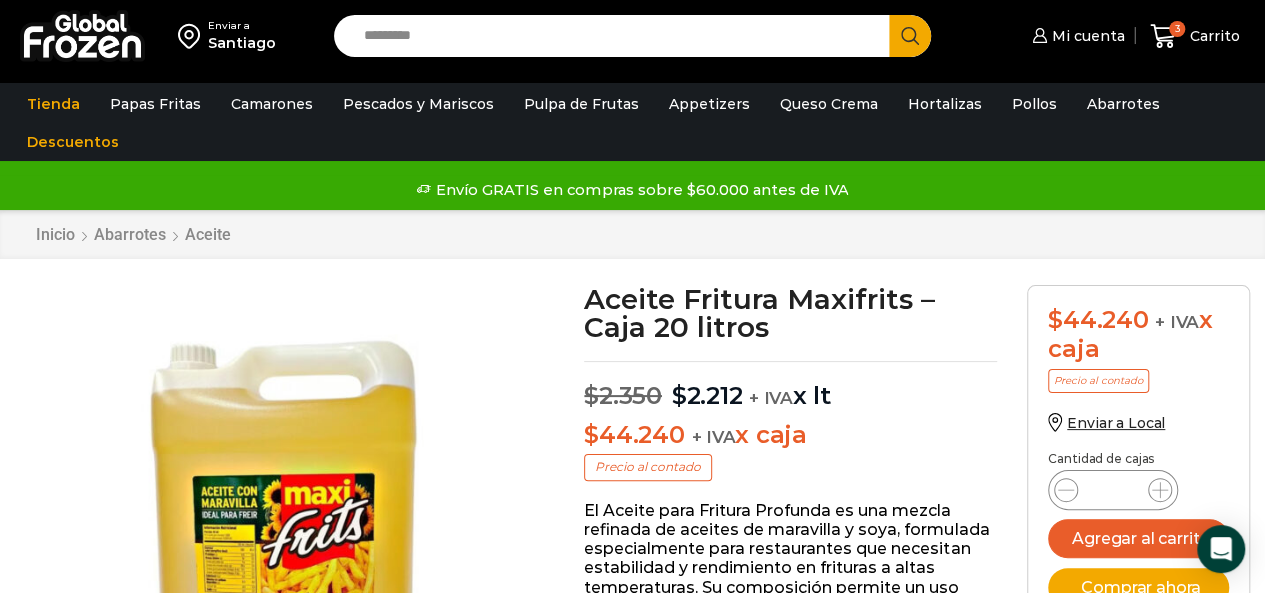 click on "Search input" at bounding box center [617, 36] 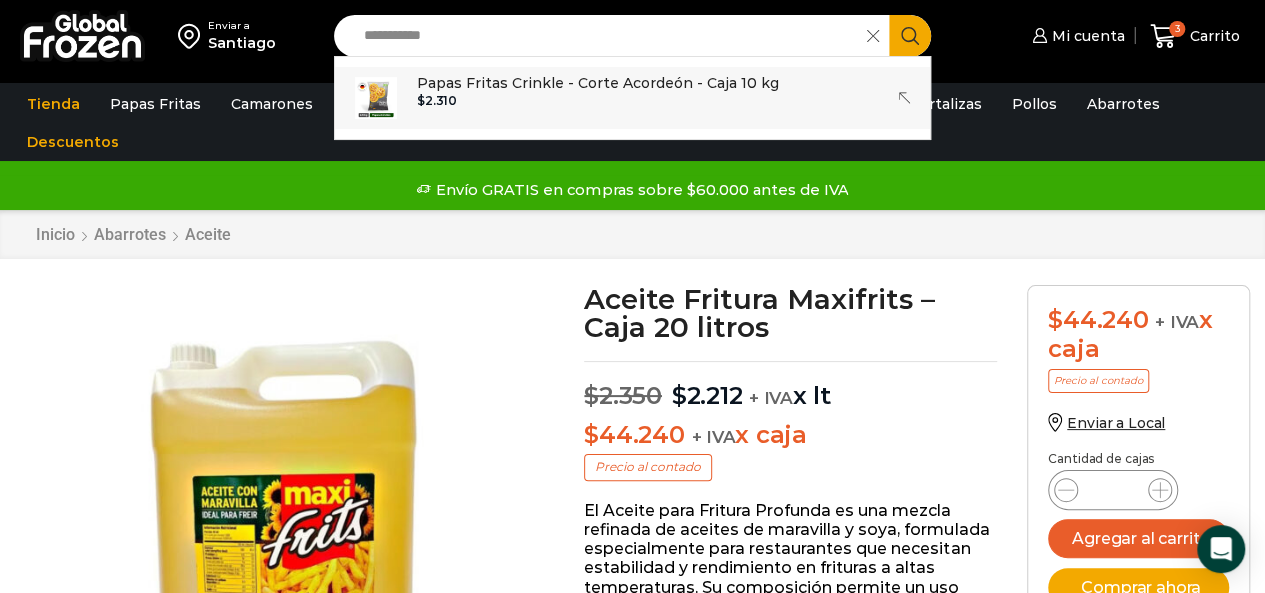 click on "$ 2.310" at bounding box center (598, 101) 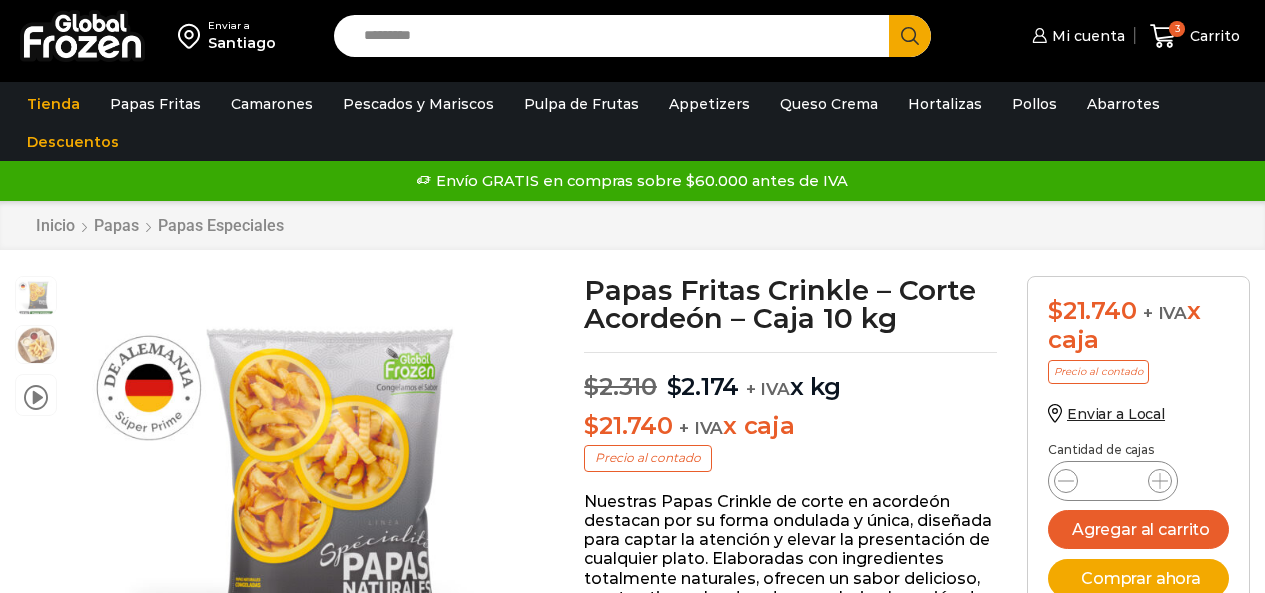 scroll, scrollTop: 1, scrollLeft: 0, axis: vertical 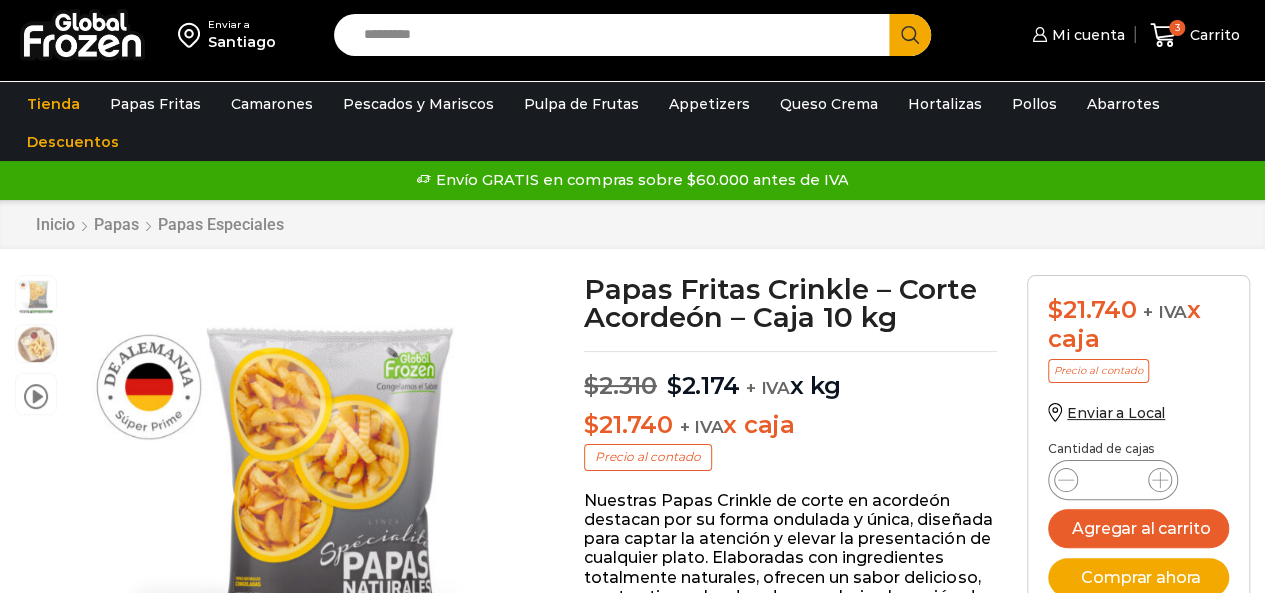 click on "Papas Fritas Crinkle - Corte Acordeón - Caja 10 kg cantidad
*" at bounding box center (1113, 480) 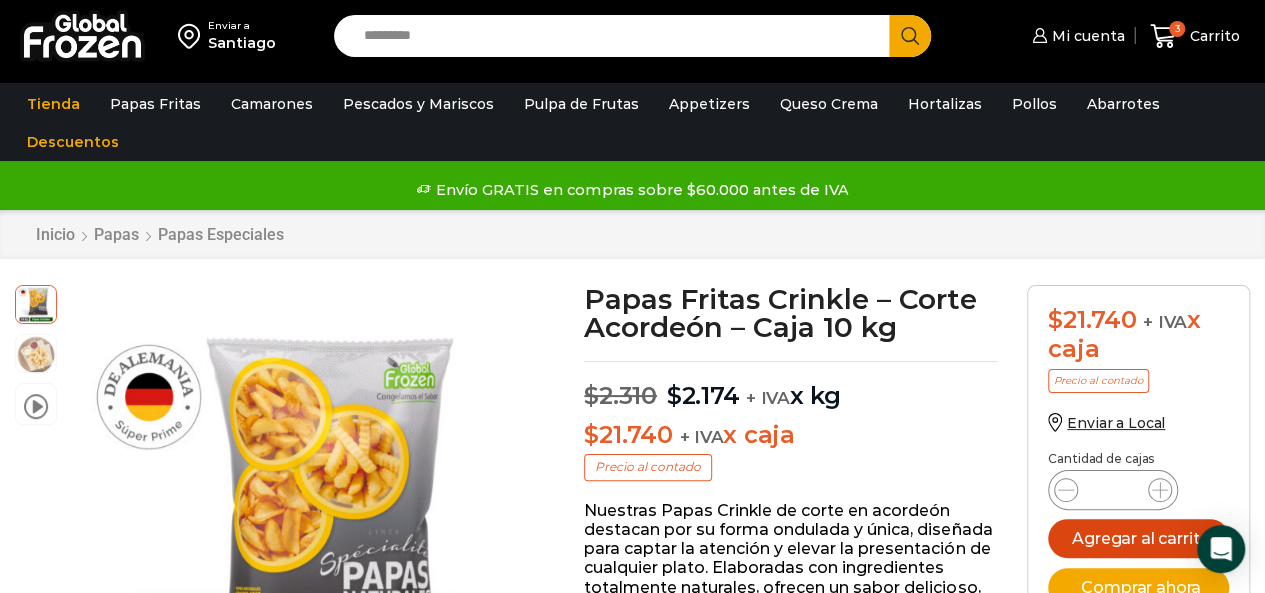 type on "*" 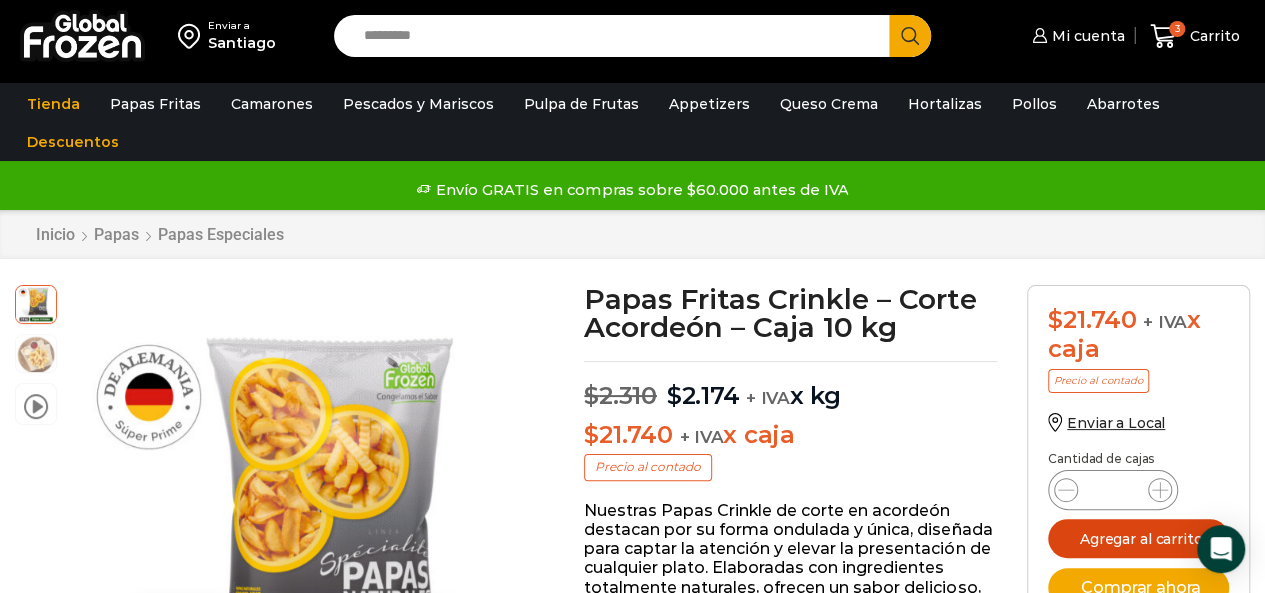 click on "Agregar al carrito" at bounding box center [1138, 538] 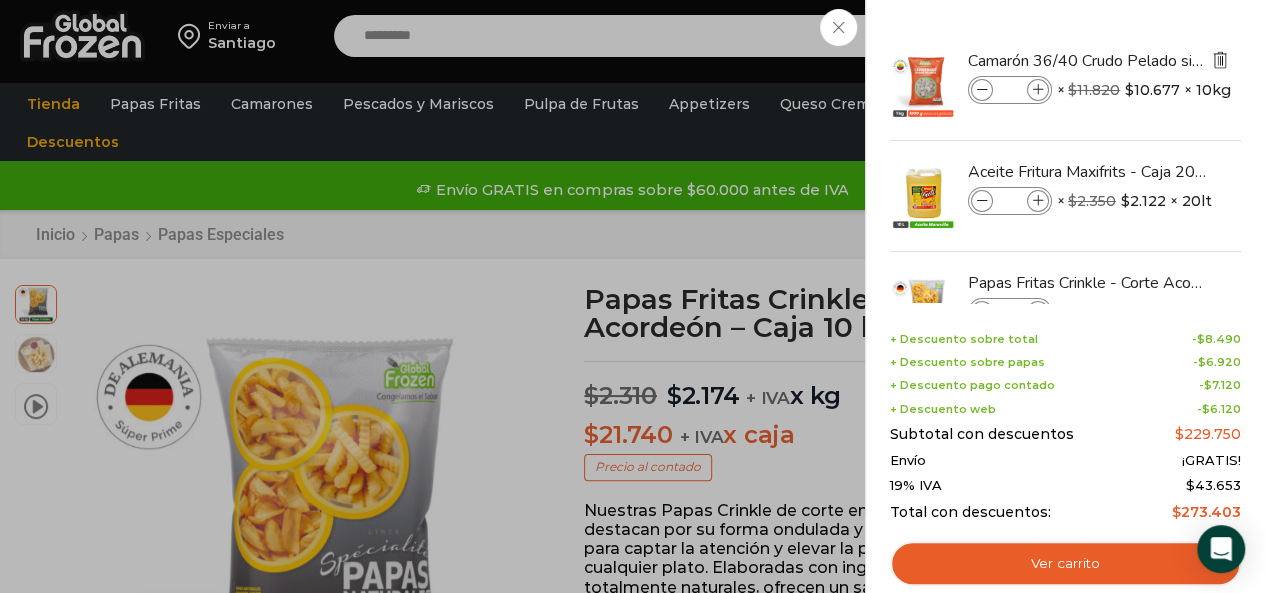 click at bounding box center (1220, 60) 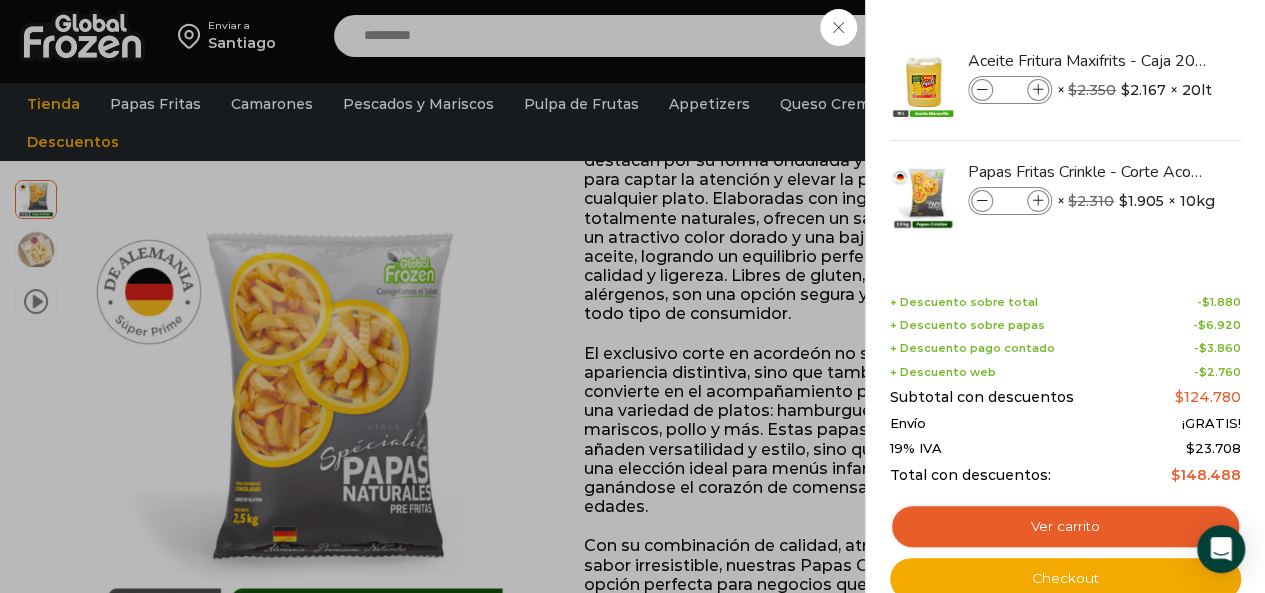 scroll, scrollTop: 401, scrollLeft: 0, axis: vertical 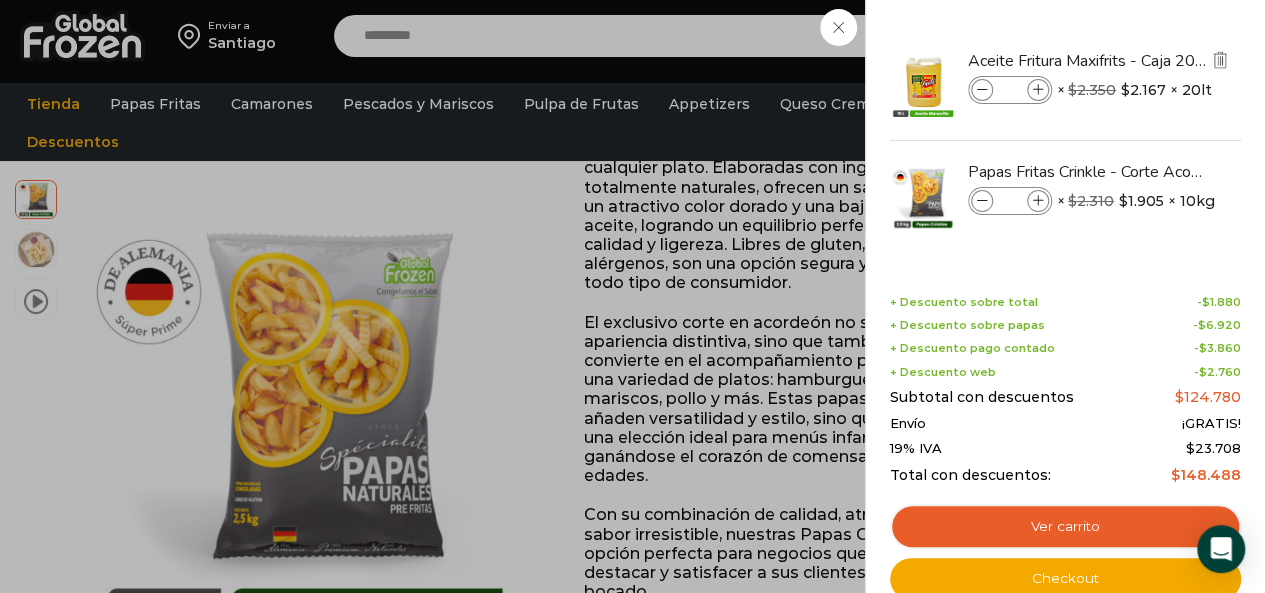 click at bounding box center [982, 90] 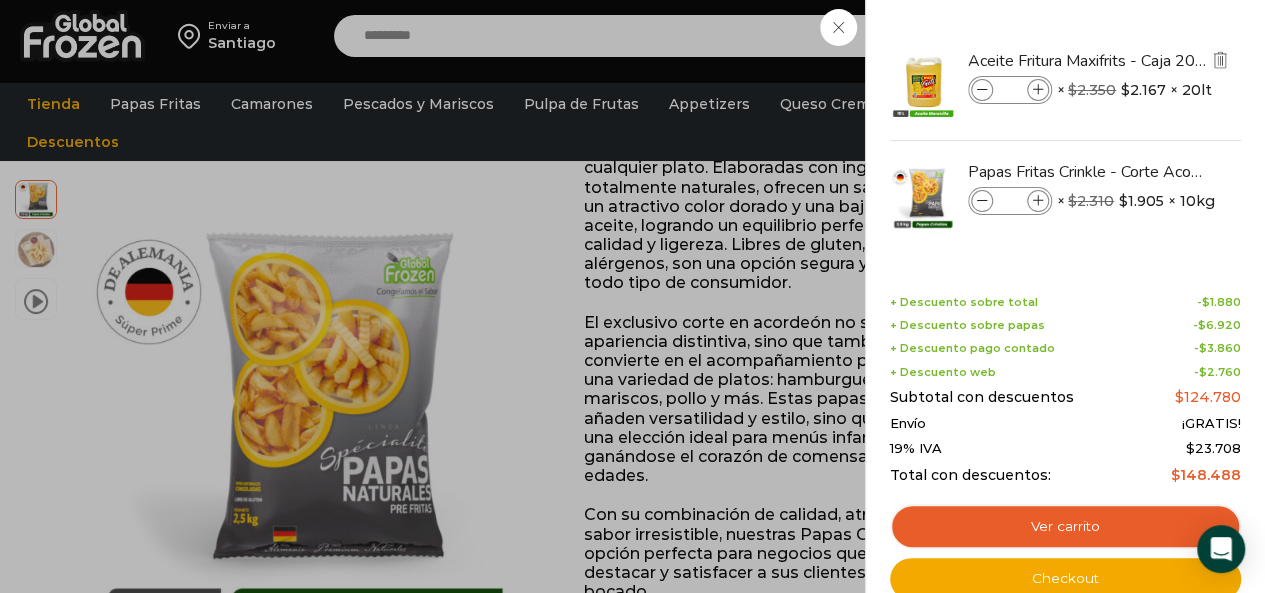 type on "*" 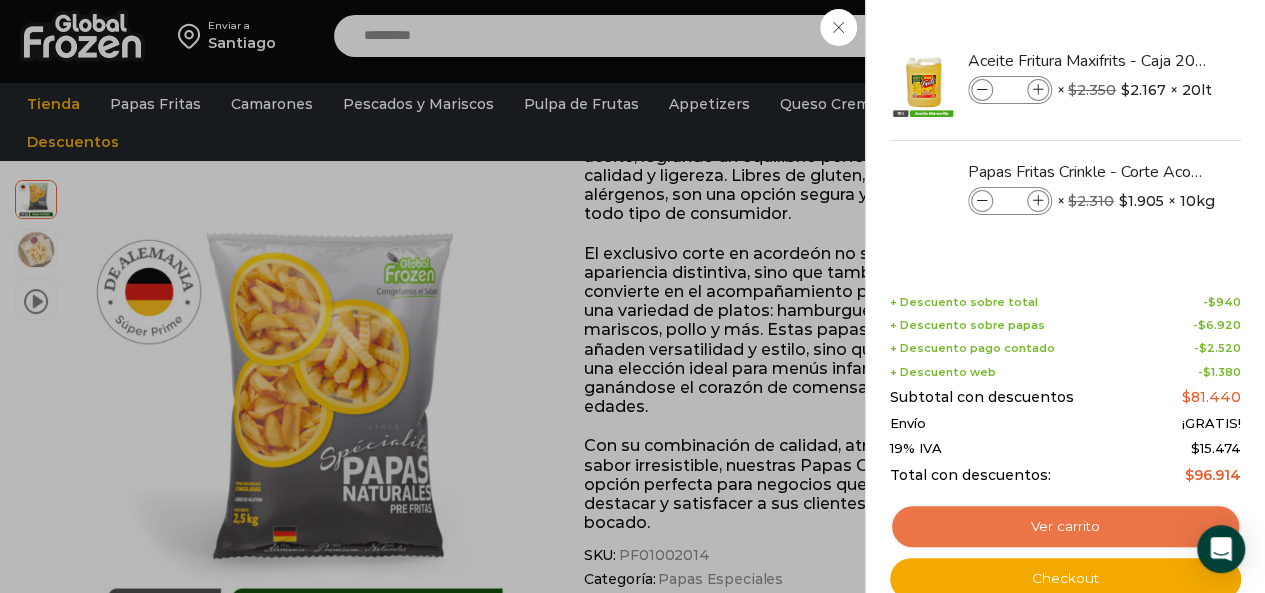 scroll, scrollTop: 501, scrollLeft: 0, axis: vertical 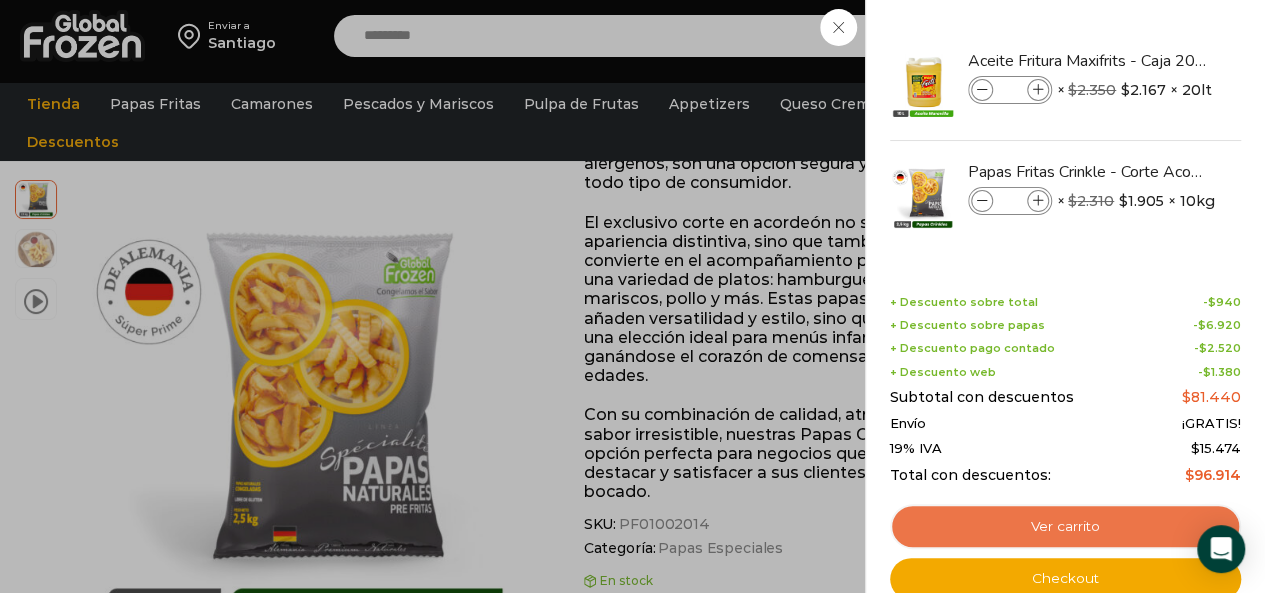 click on "Ver carrito" at bounding box center [1065, 527] 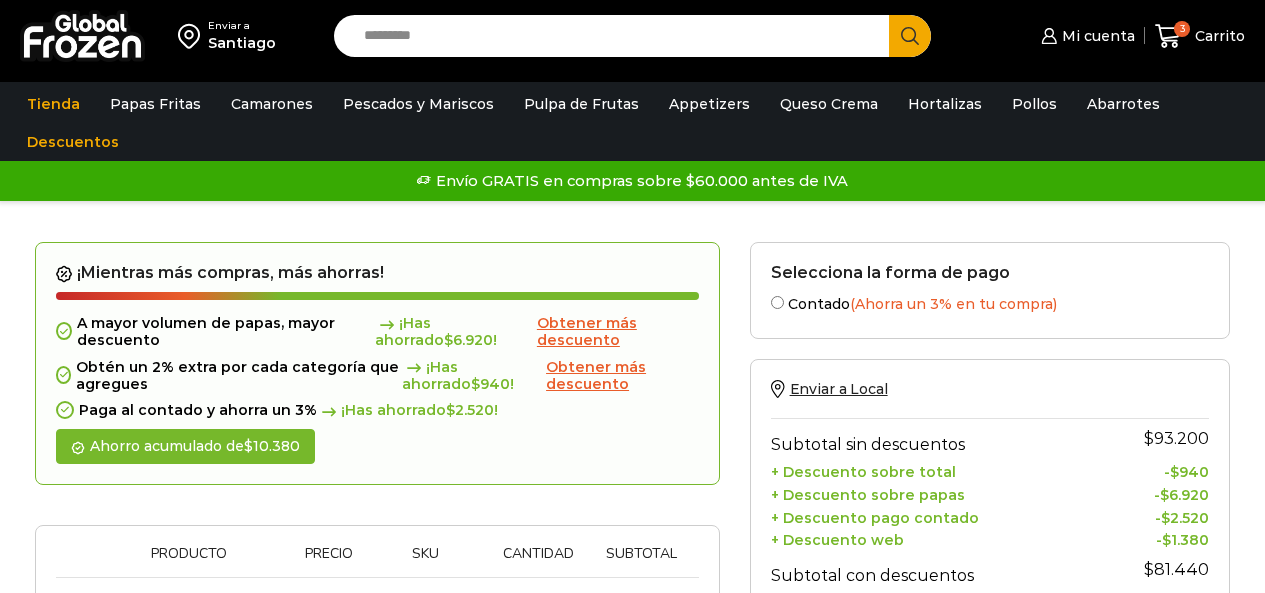 scroll, scrollTop: 0, scrollLeft: 0, axis: both 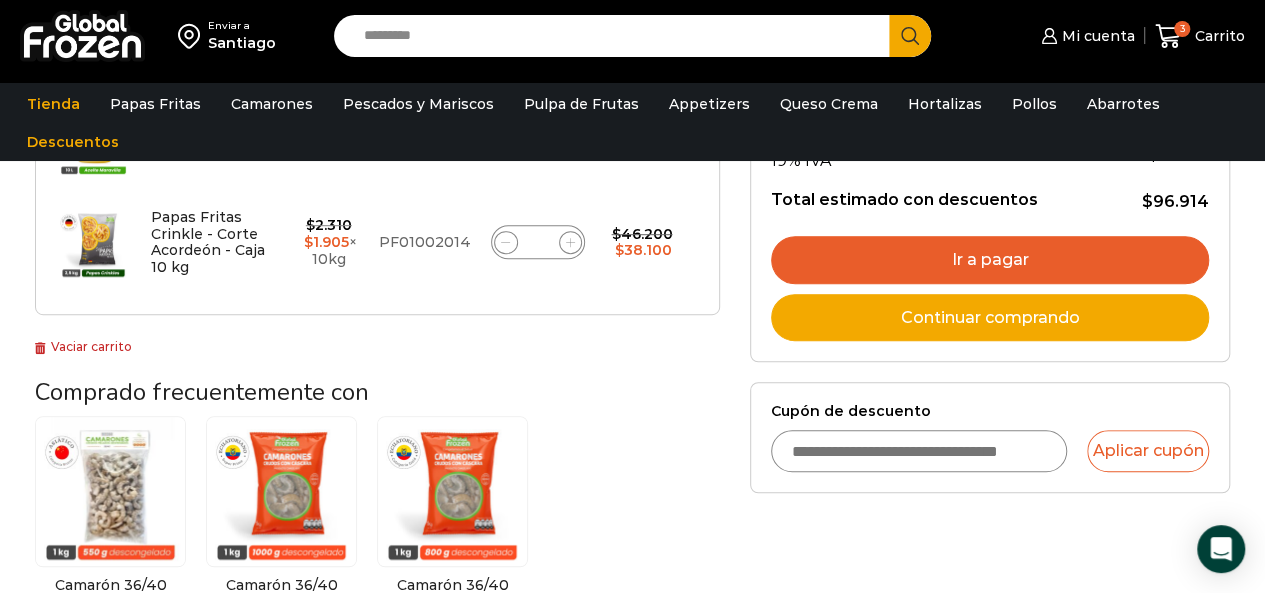 click on "Cupón de descuento" at bounding box center [919, 451] 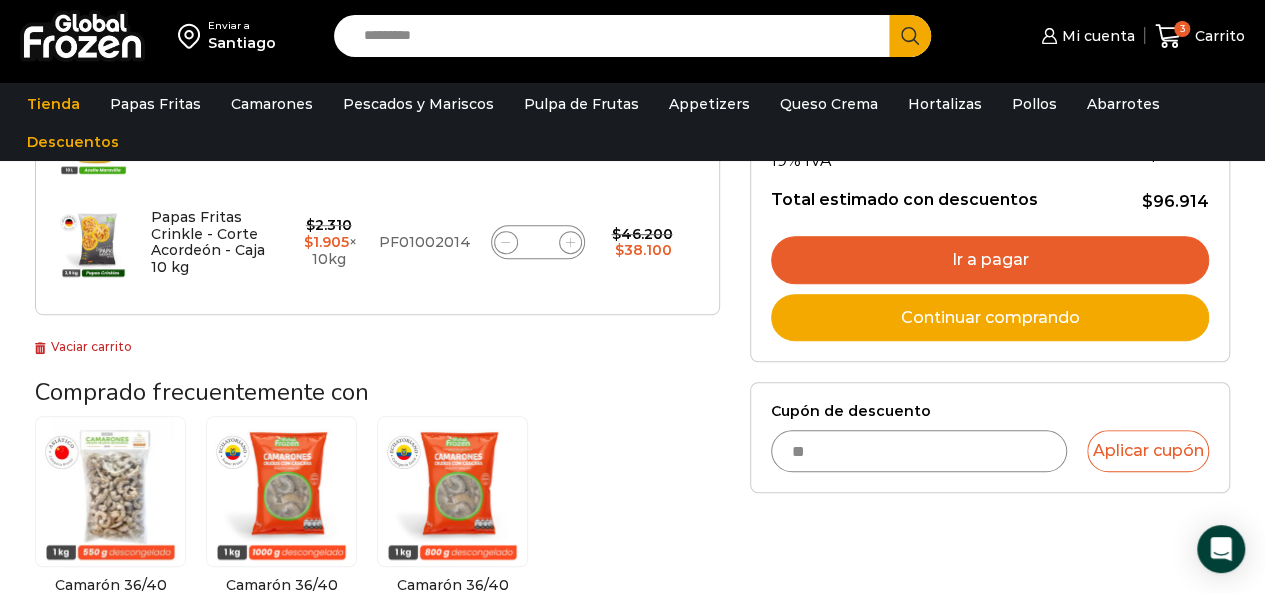 type on "*" 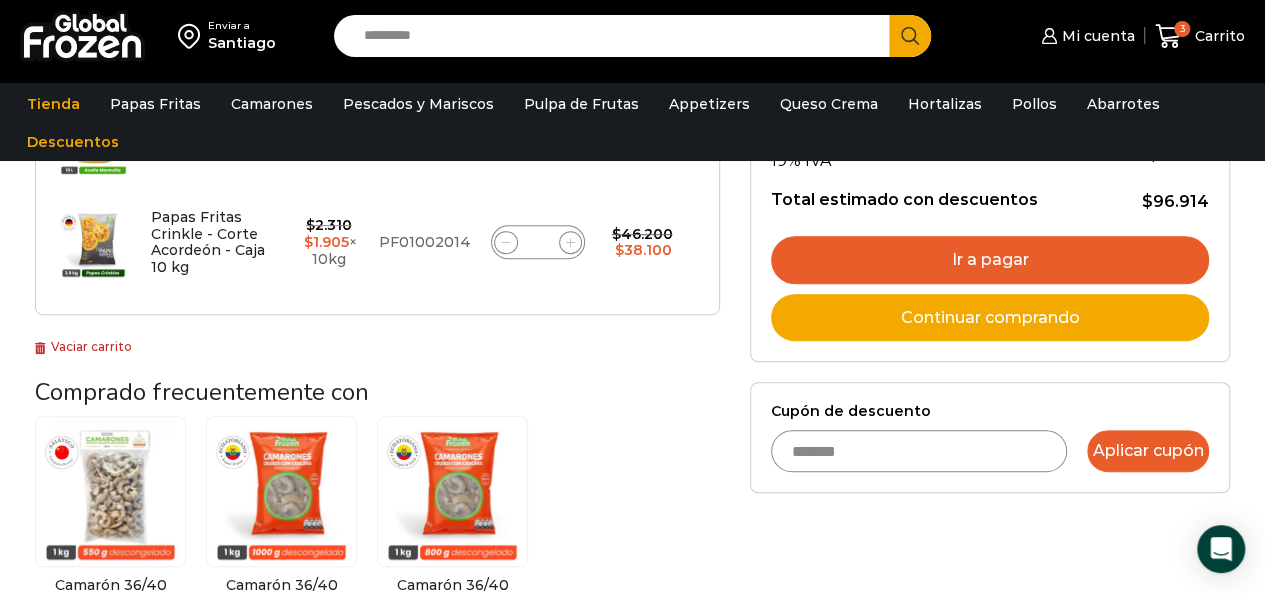 type on "*******" 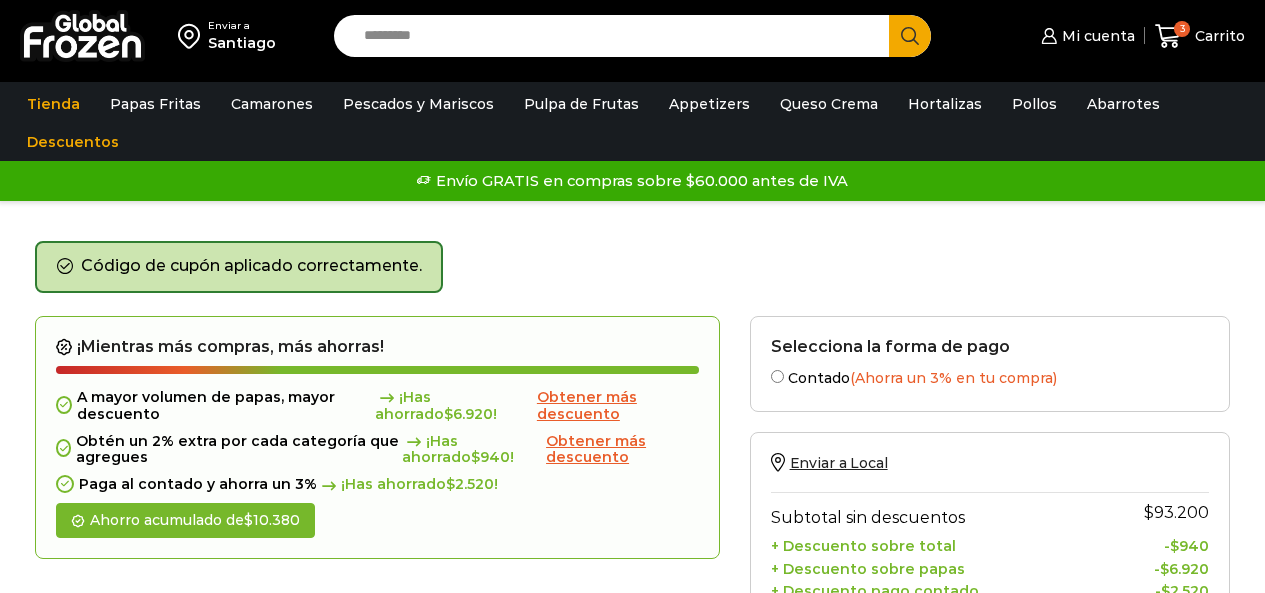 scroll, scrollTop: 0, scrollLeft: 0, axis: both 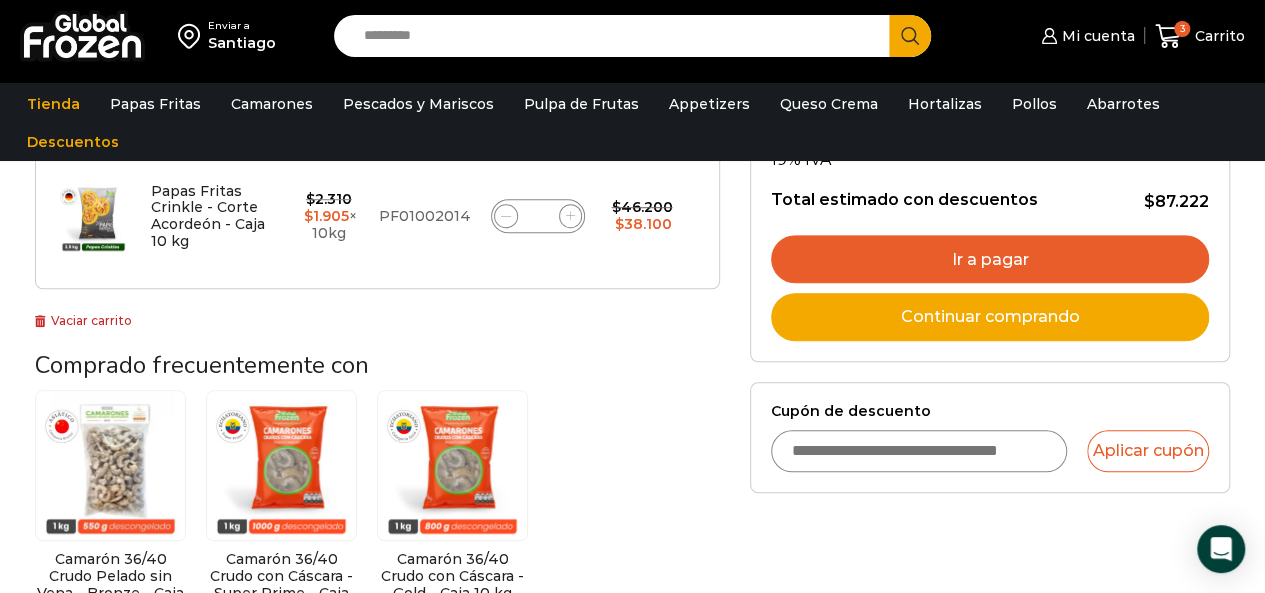 click on "Ir a pagar" at bounding box center (990, 259) 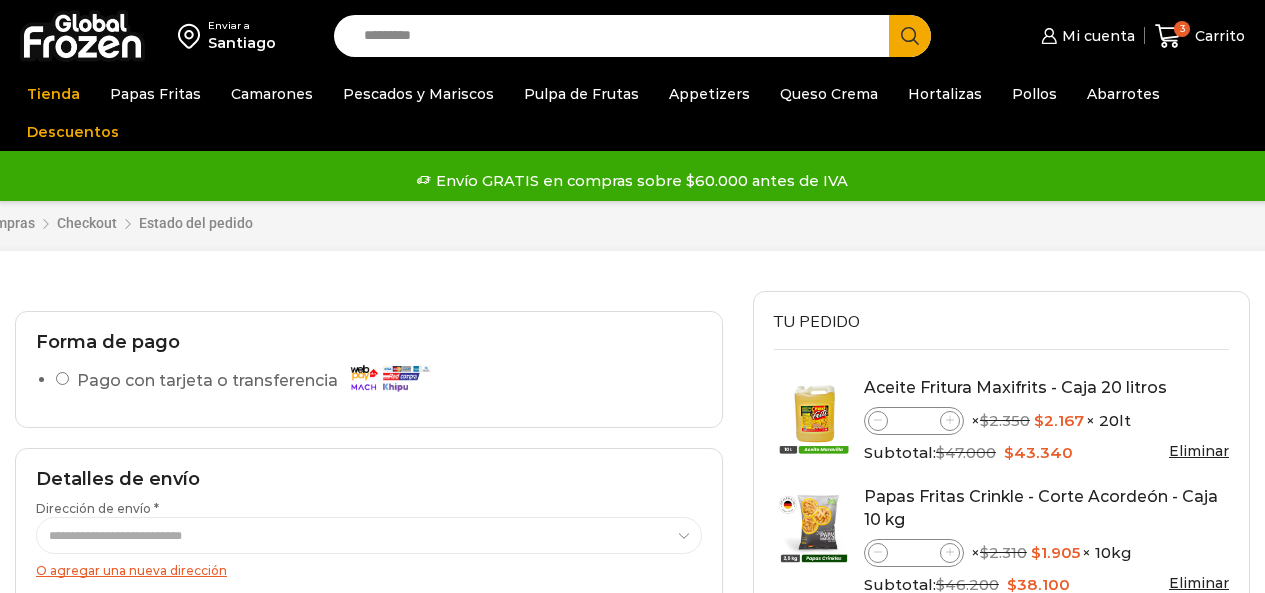 scroll, scrollTop: 0, scrollLeft: 0, axis: both 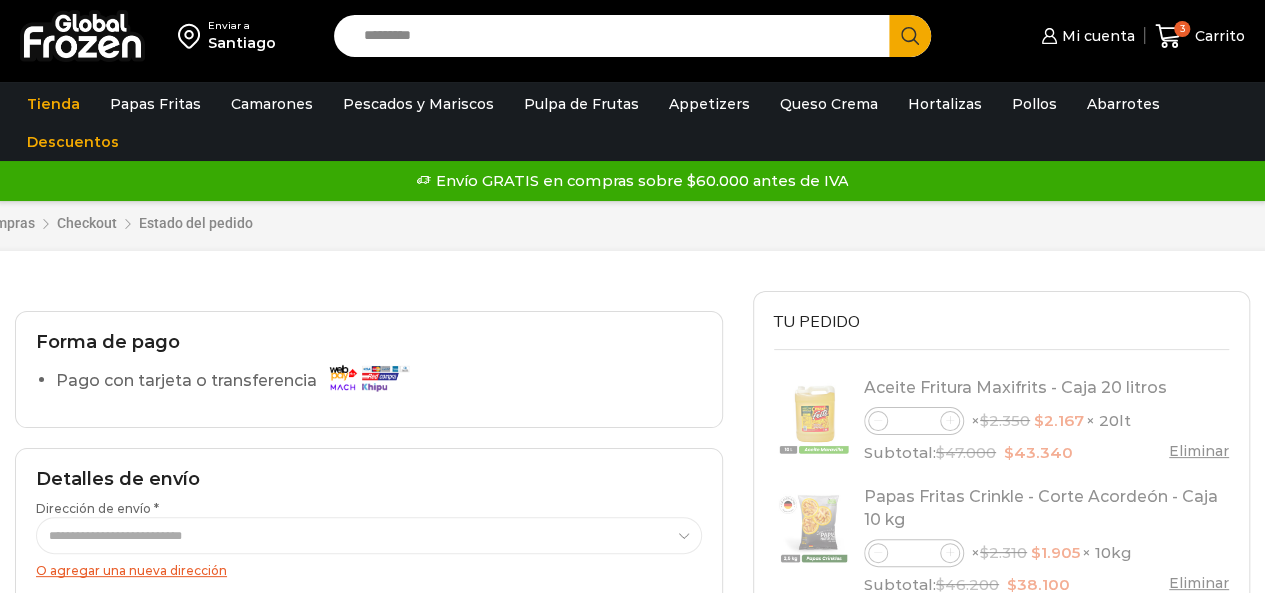 click on "O agregar una nueva dirección" at bounding box center [131, 570] 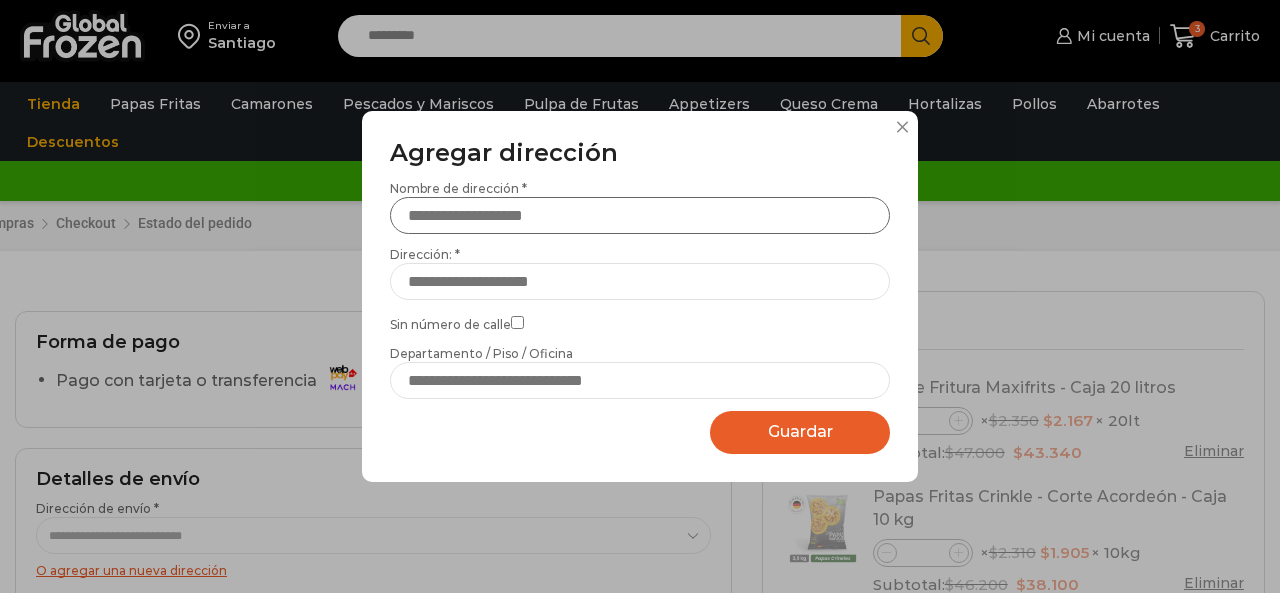 click on "Nombre de dirección *" at bounding box center (640, 215) 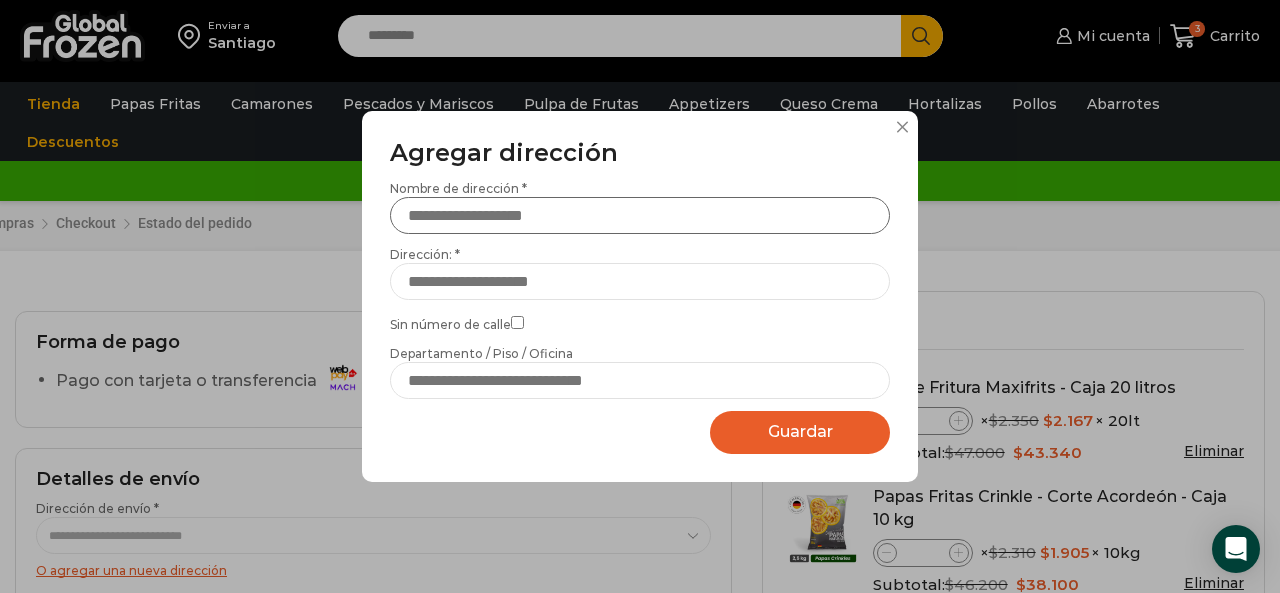 click on "Nombre de dirección *" at bounding box center [640, 215] 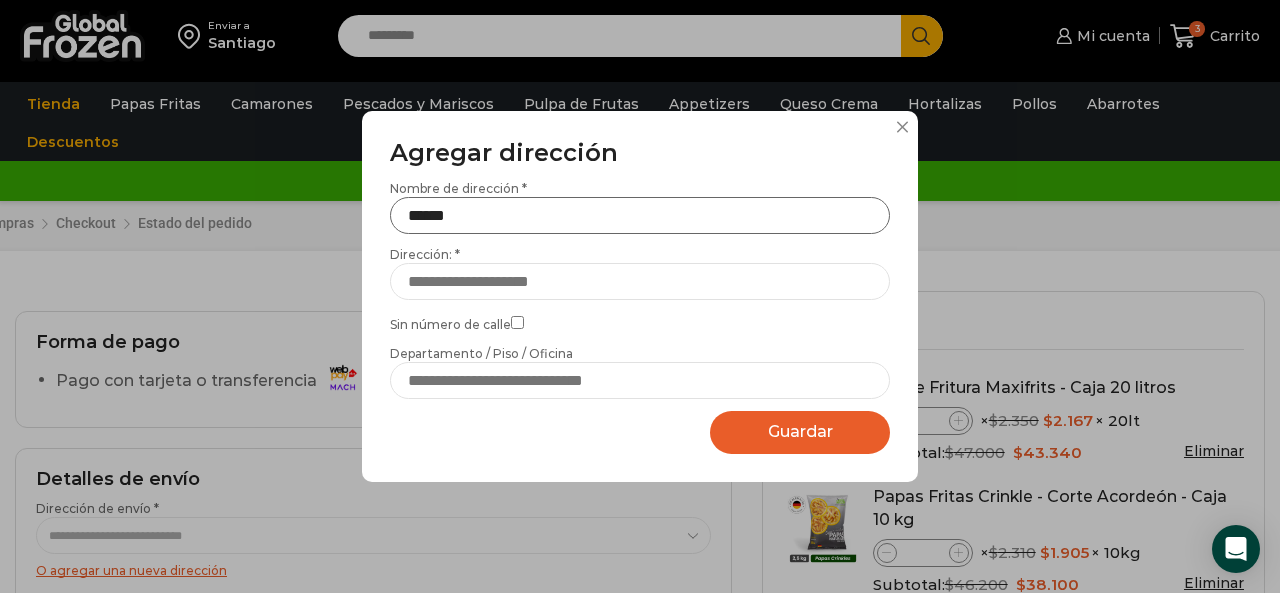 type on "******" 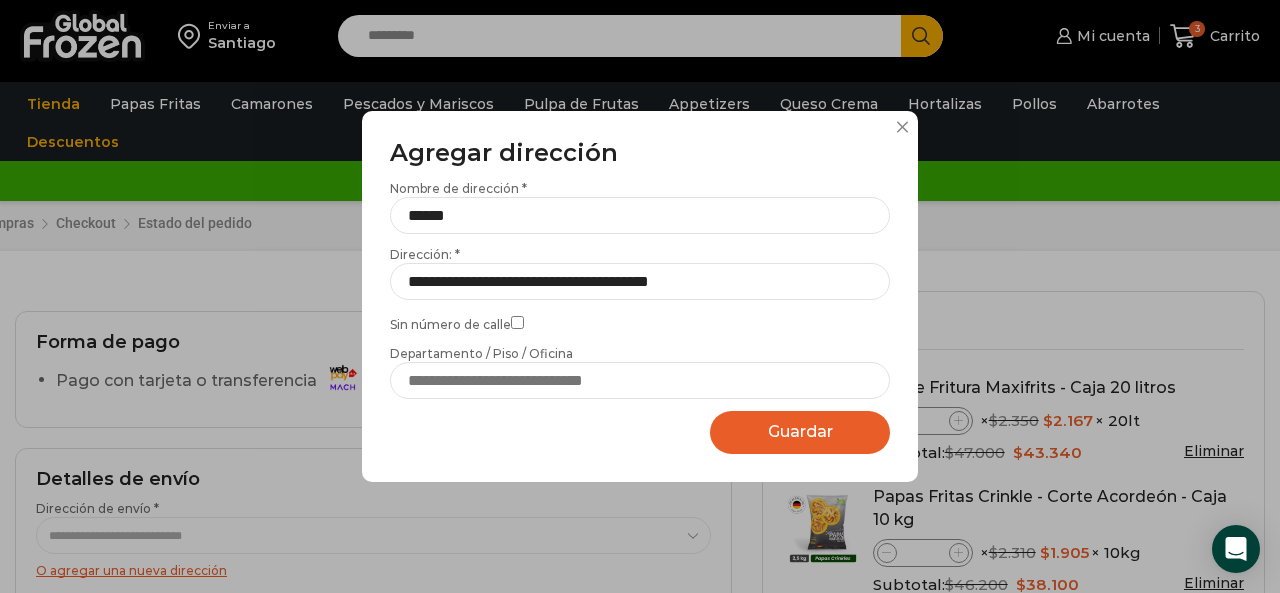 drag, startPoint x: 543, startPoint y: 384, endPoint x: 554, endPoint y: 382, distance: 11.18034 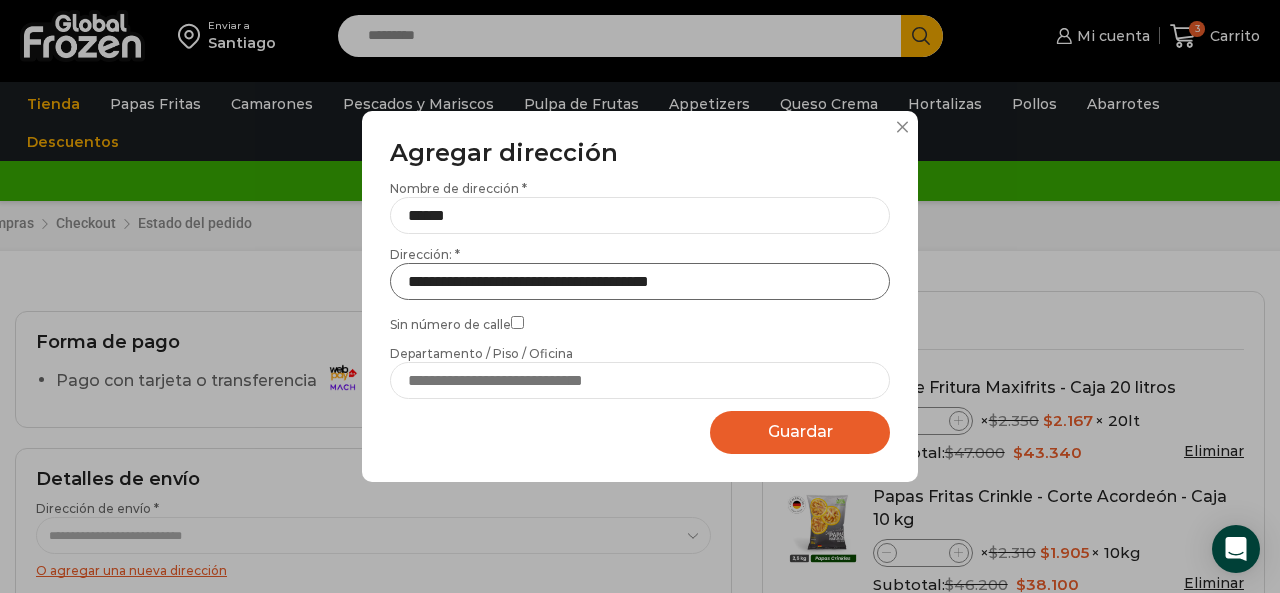 click on "**********" at bounding box center (640, 281) 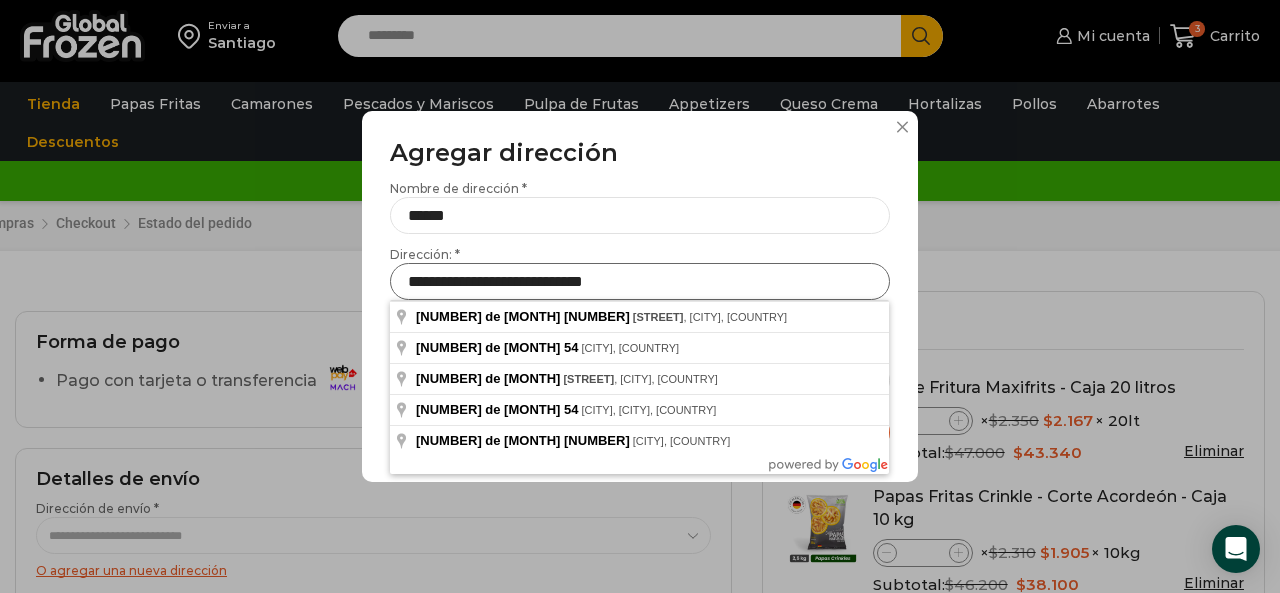 click on "**********" at bounding box center (640, 281) 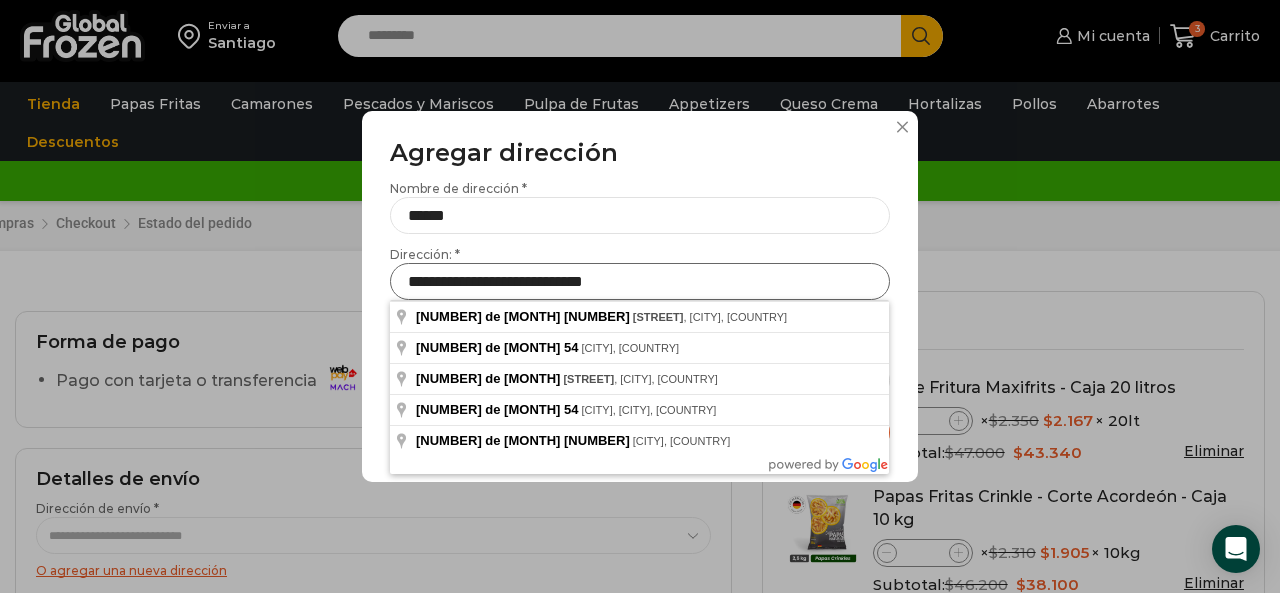 drag, startPoint x: 408, startPoint y: 280, endPoint x: 600, endPoint y: 280, distance: 192 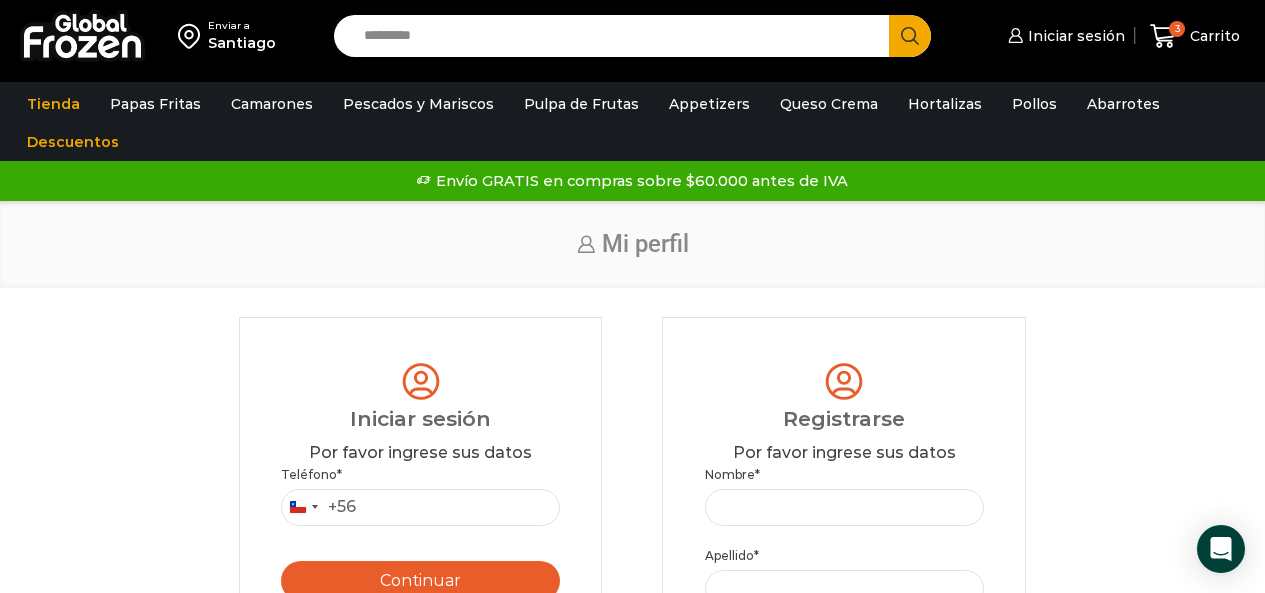 scroll, scrollTop: 0, scrollLeft: 0, axis: both 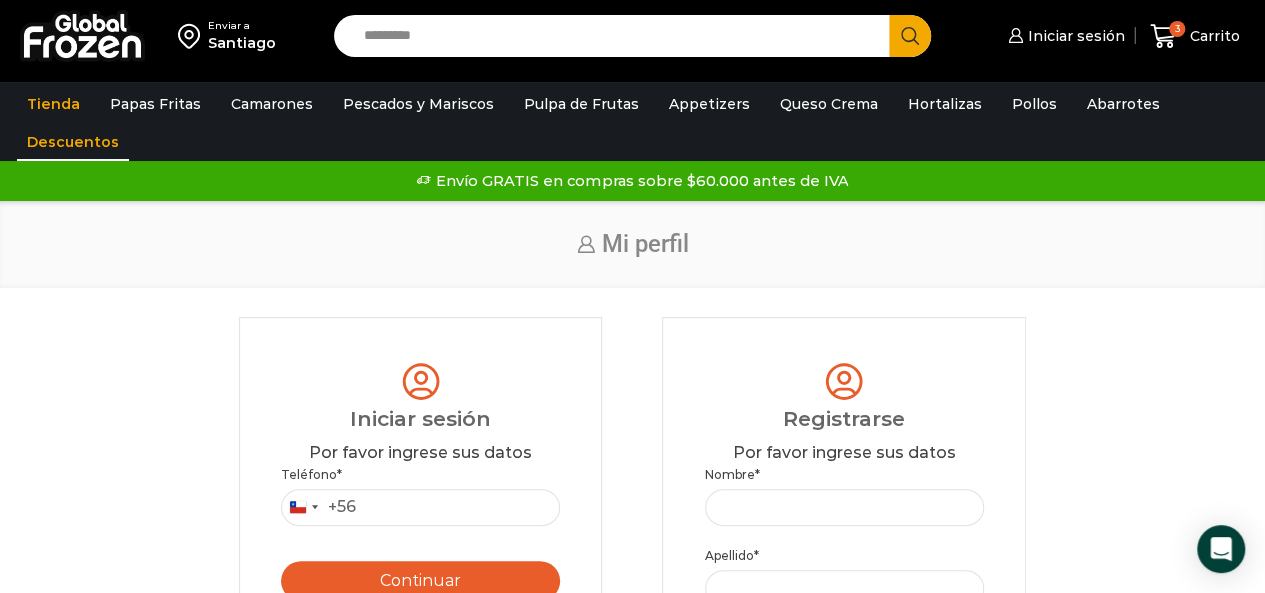 click on "Descuentos" at bounding box center (73, 142) 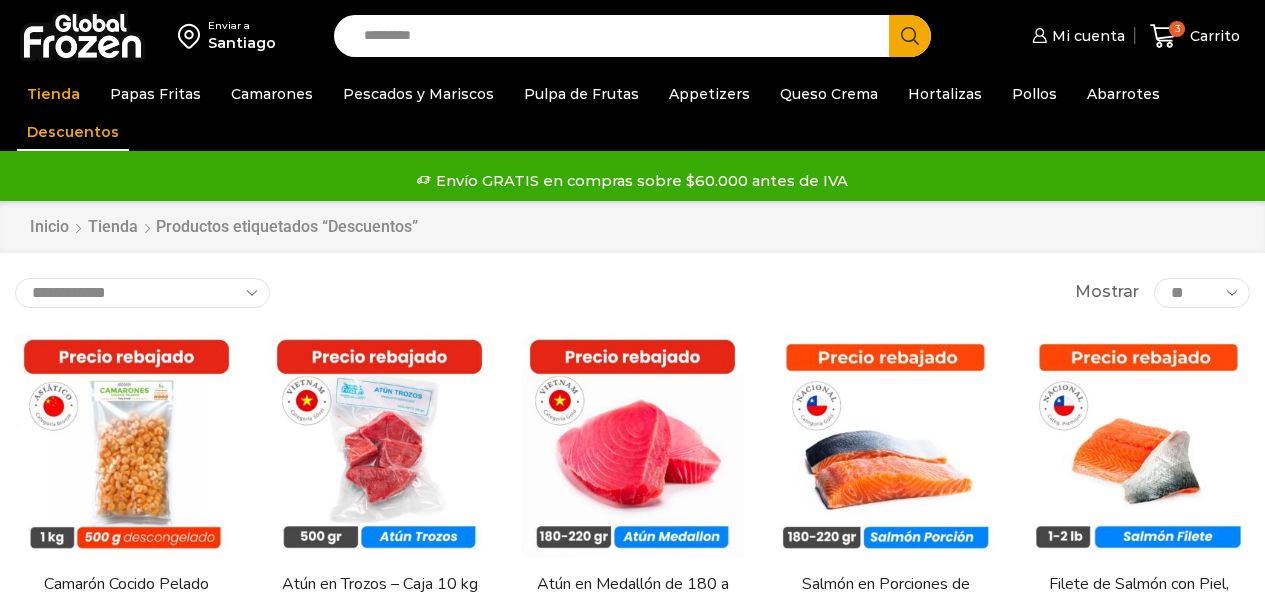 scroll, scrollTop: 0, scrollLeft: 0, axis: both 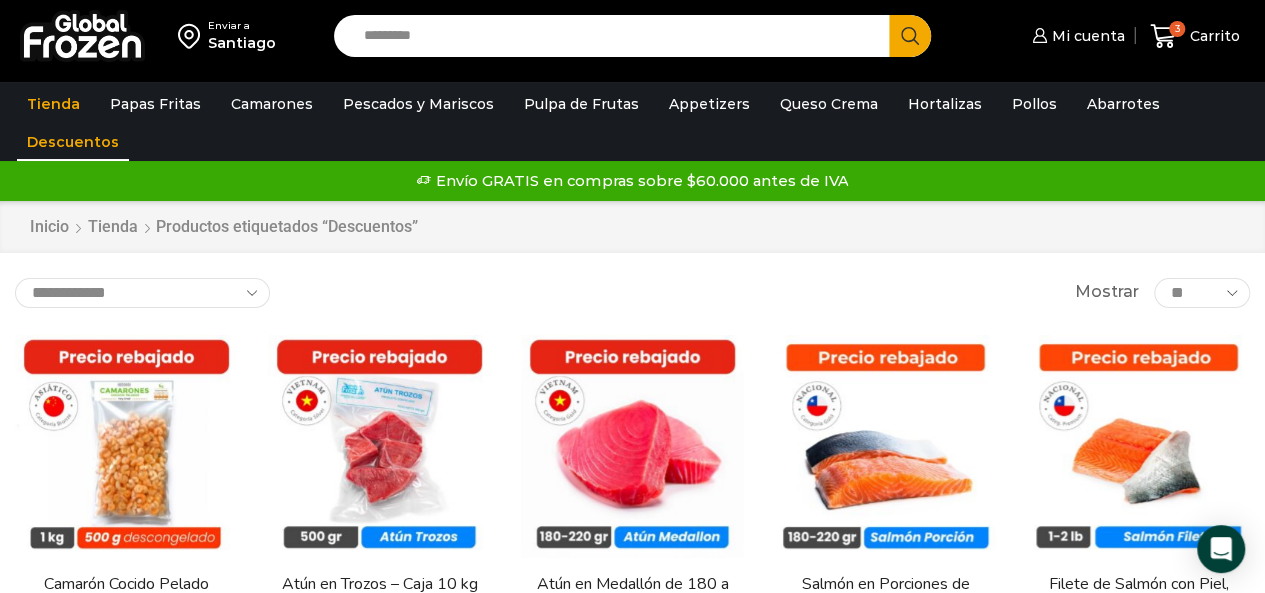 click on "Search input" at bounding box center [617, 36] 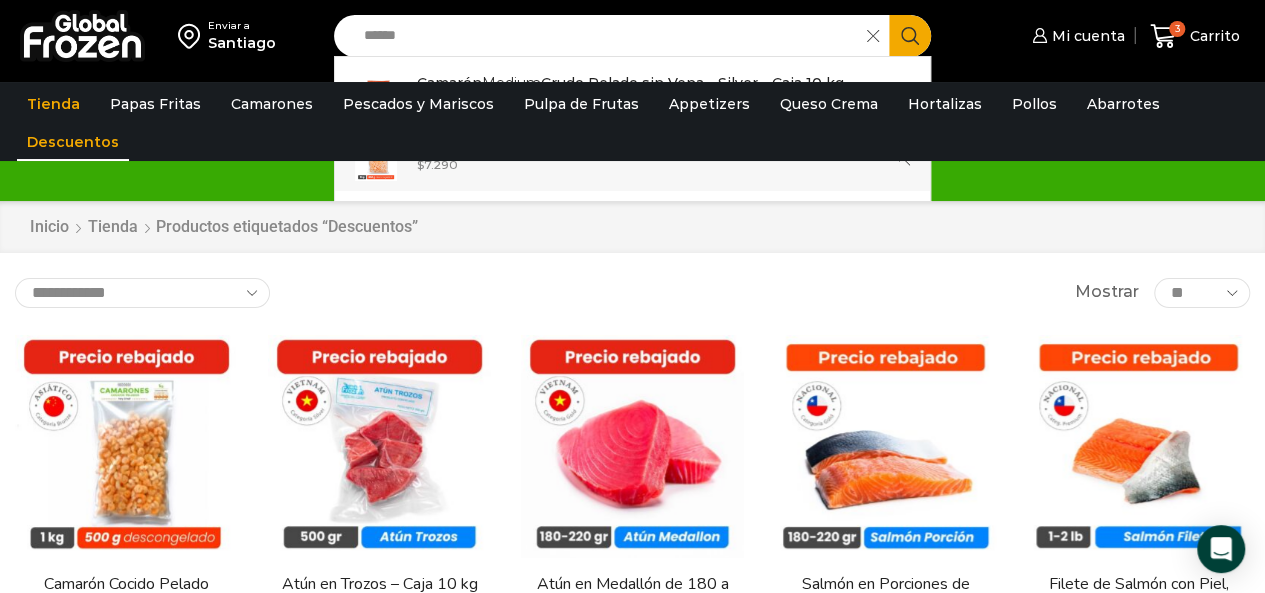 click on "$ 7.290" at bounding box center [640, 164] 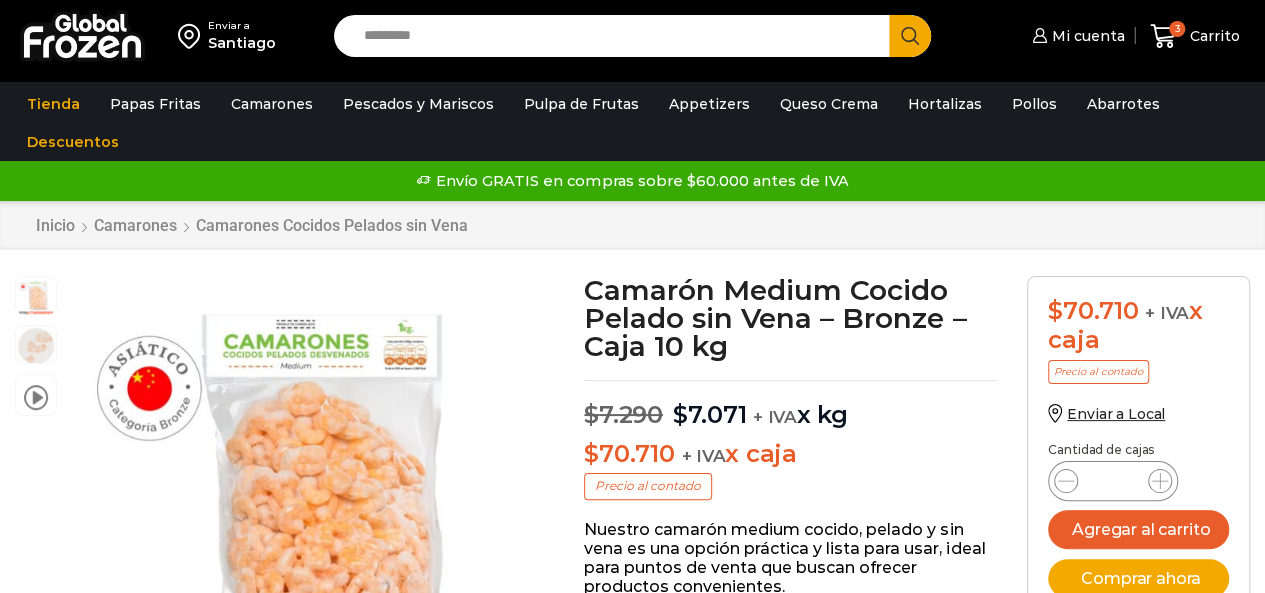 scroll, scrollTop: 1, scrollLeft: 0, axis: vertical 